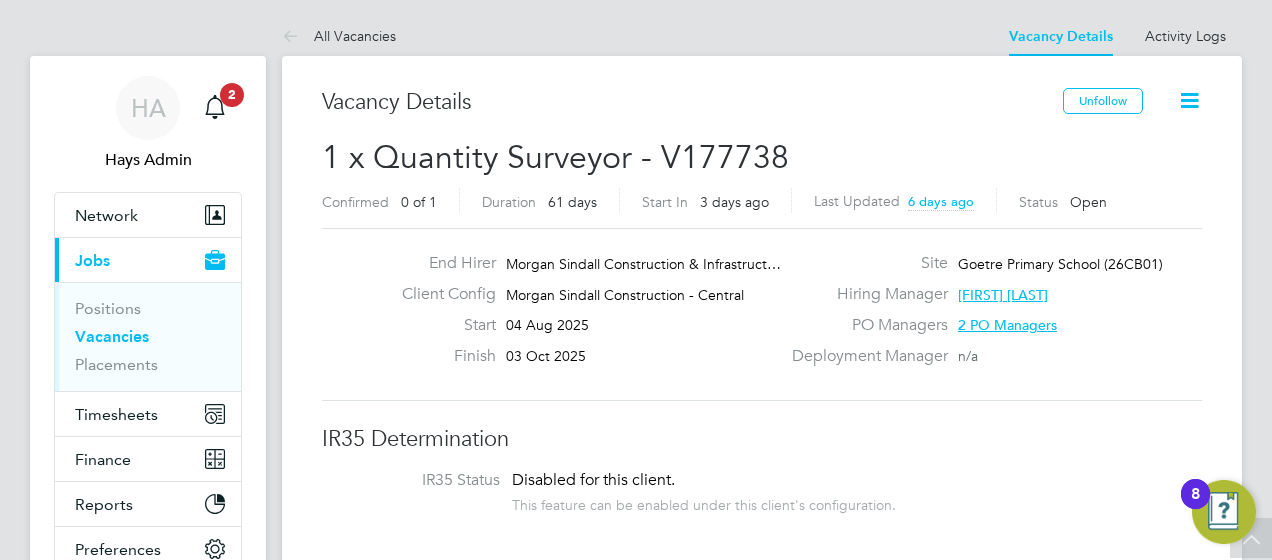 scroll, scrollTop: 0, scrollLeft: 0, axis: both 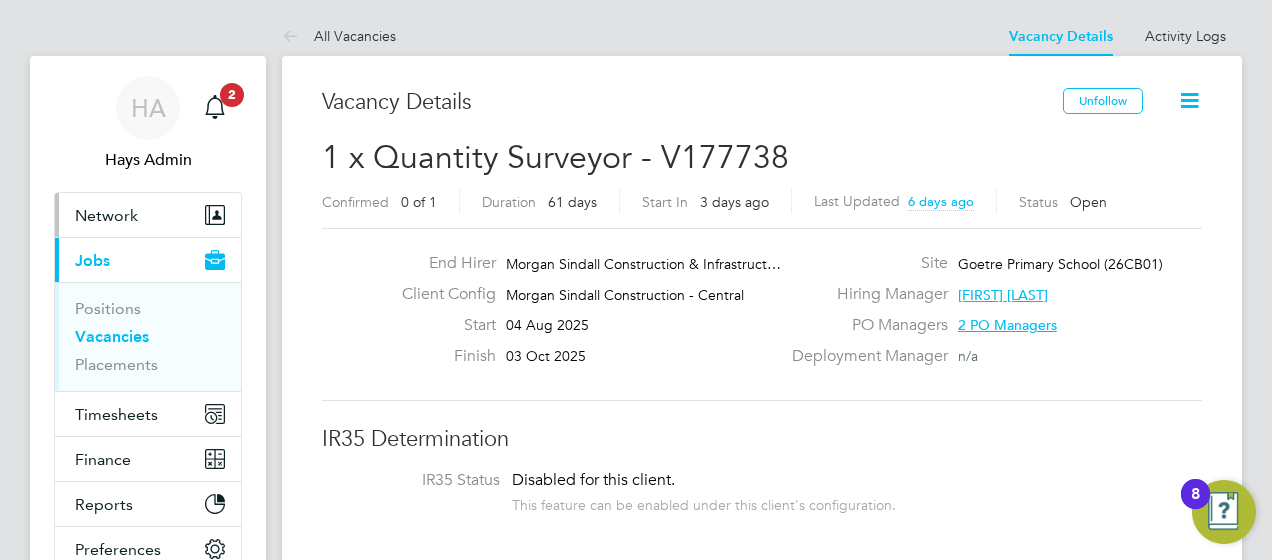 click on "Network" at bounding box center [148, 215] 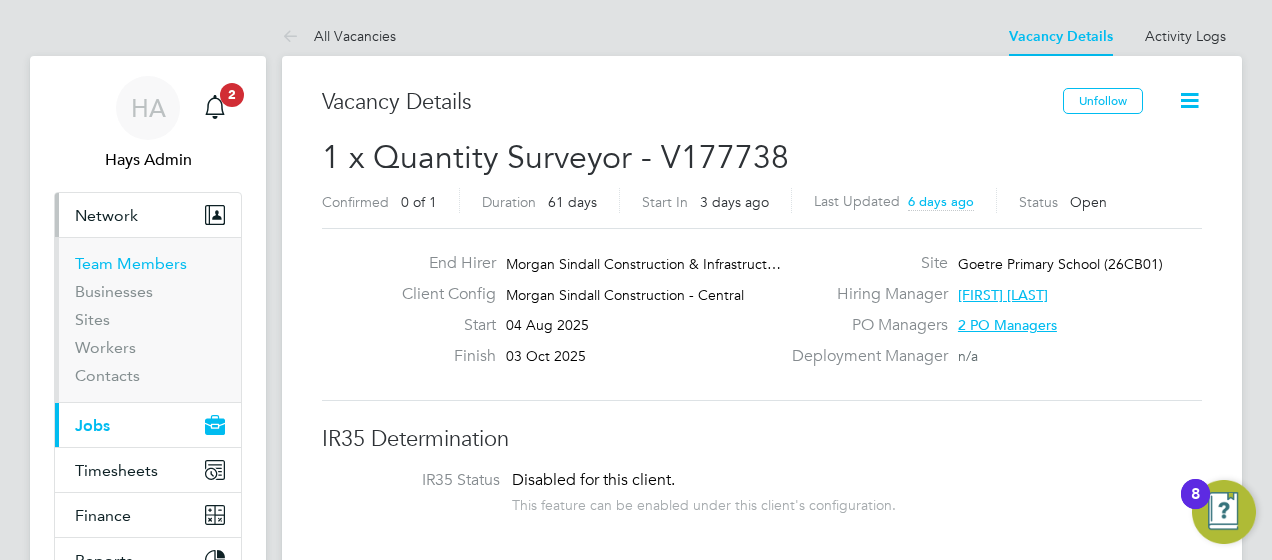 click on "Team Members" at bounding box center [131, 263] 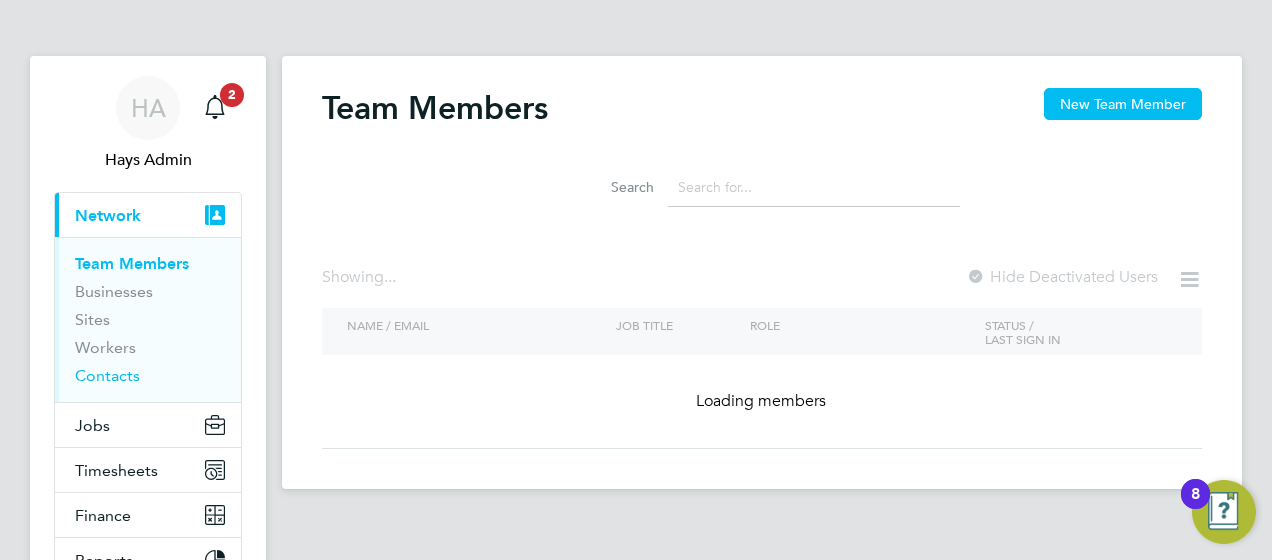 click on "Contacts" at bounding box center [107, 375] 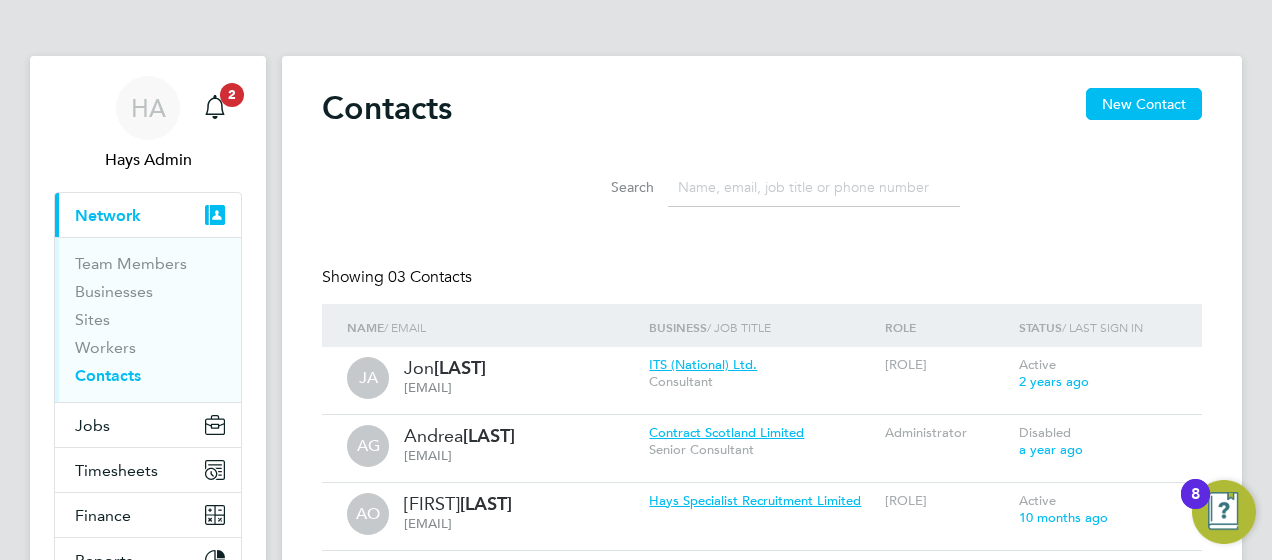 click 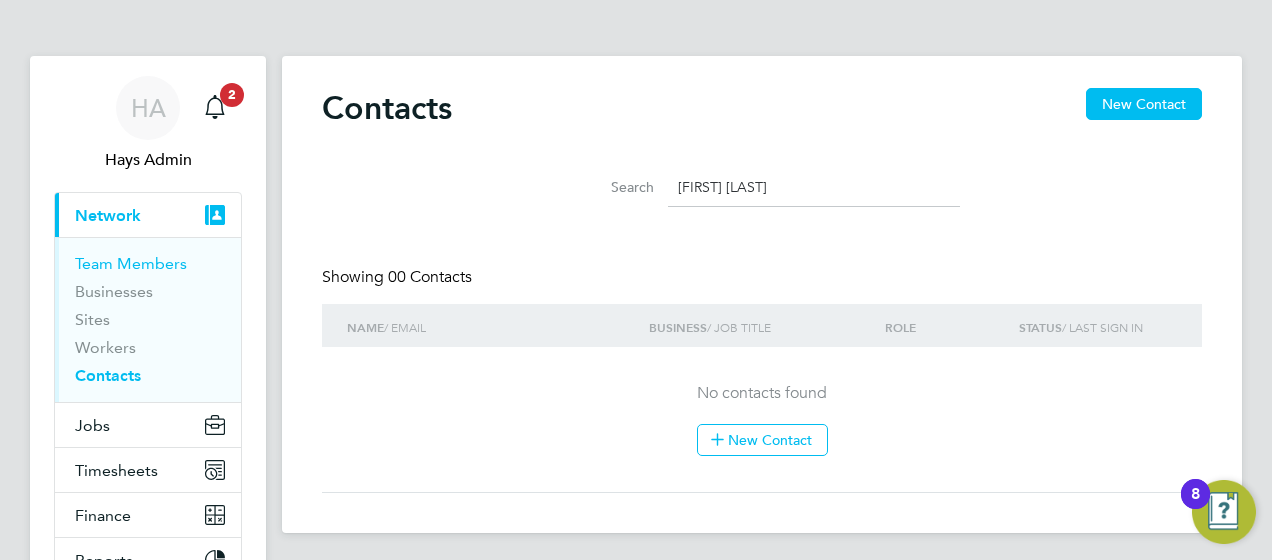 type on "[FIRST] [LAST]" 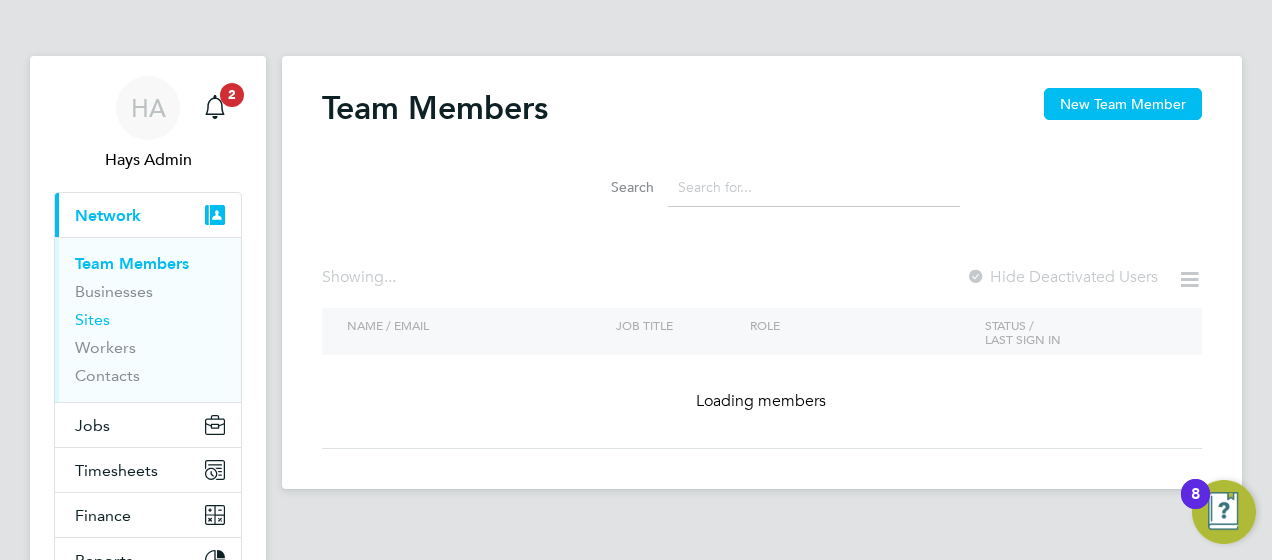 click on "Sites" at bounding box center [92, 319] 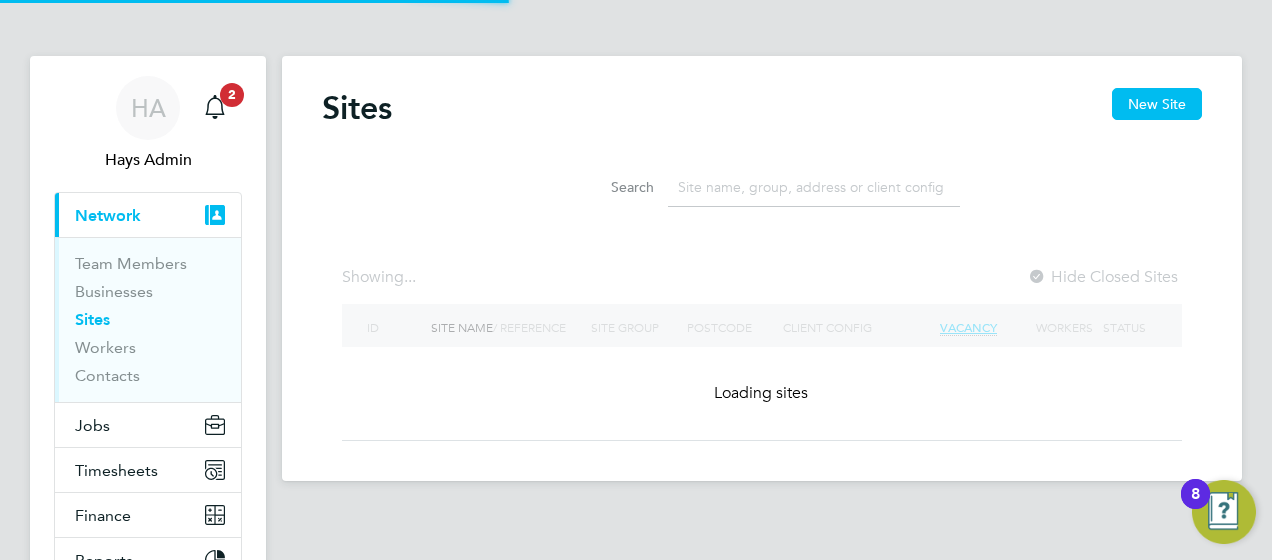 click on "Sites" at bounding box center (92, 319) 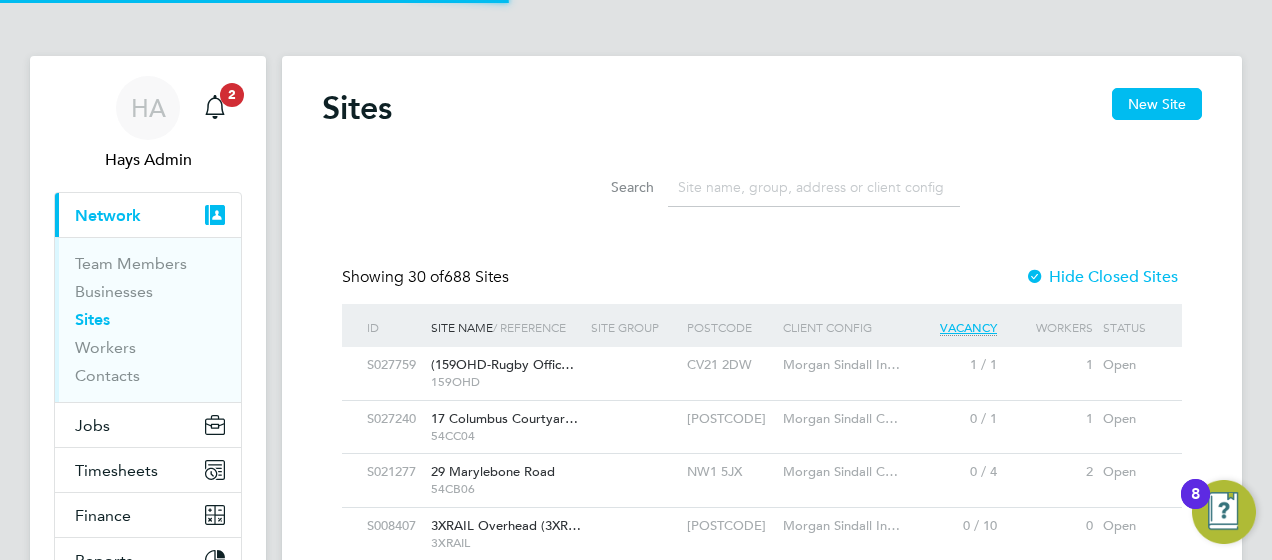 scroll, scrollTop: 10, scrollLeft: 10, axis: both 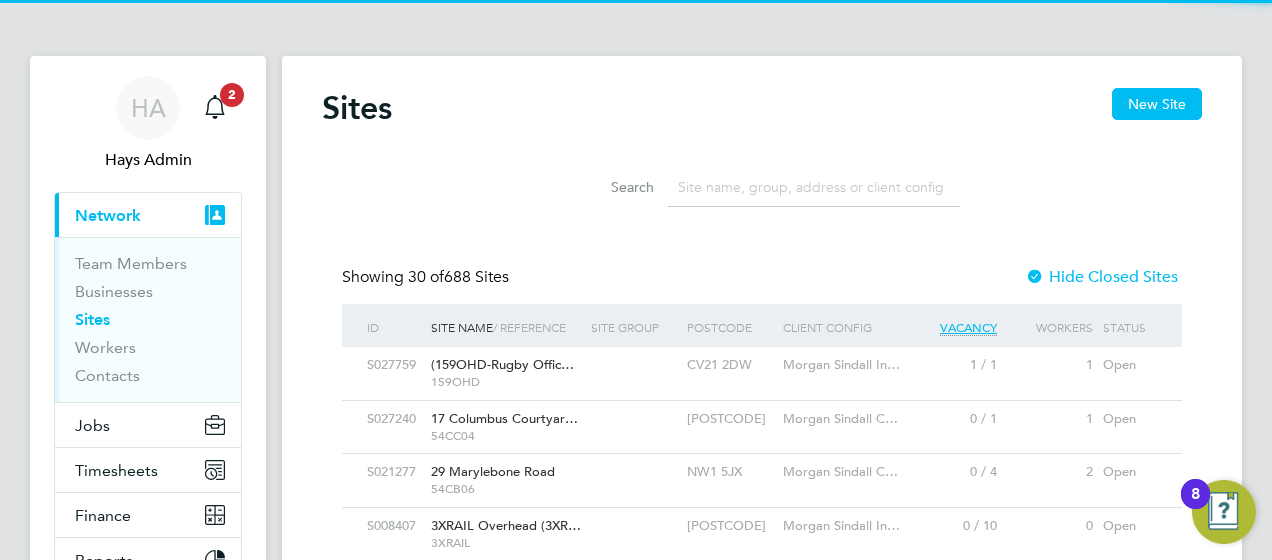 click 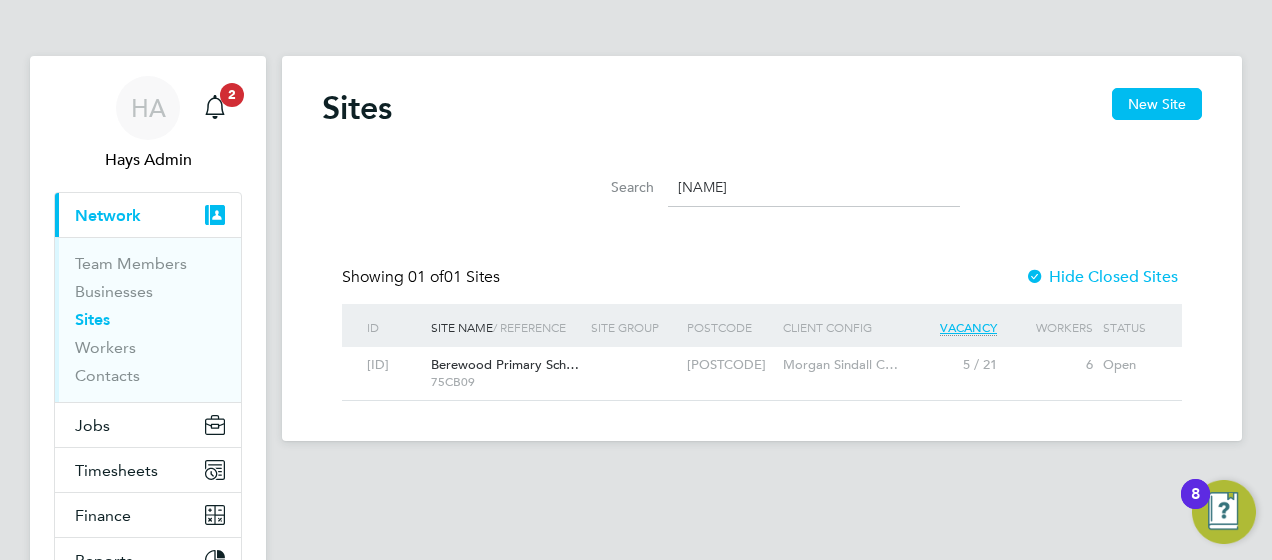 type on "[NAME]" 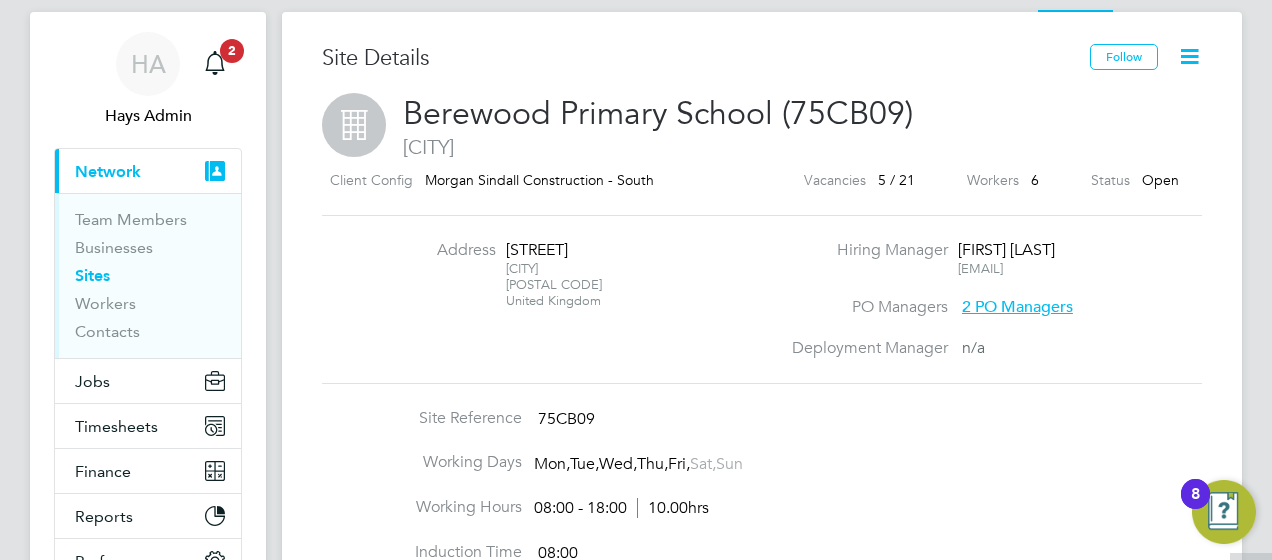 scroll, scrollTop: 42, scrollLeft: 0, axis: vertical 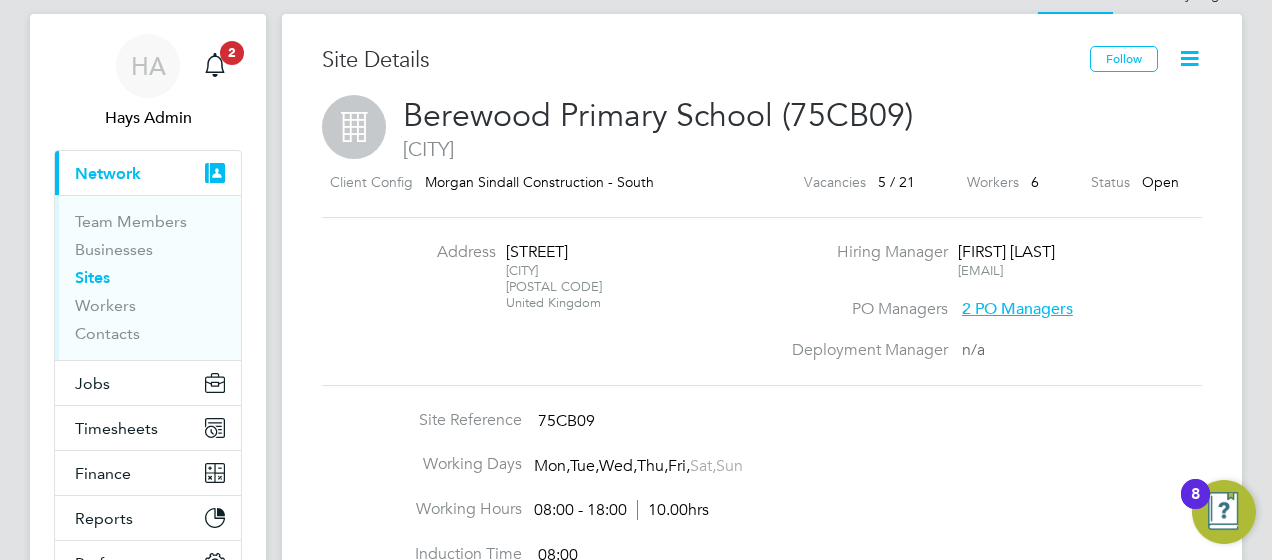 click on "2 PO Managers" 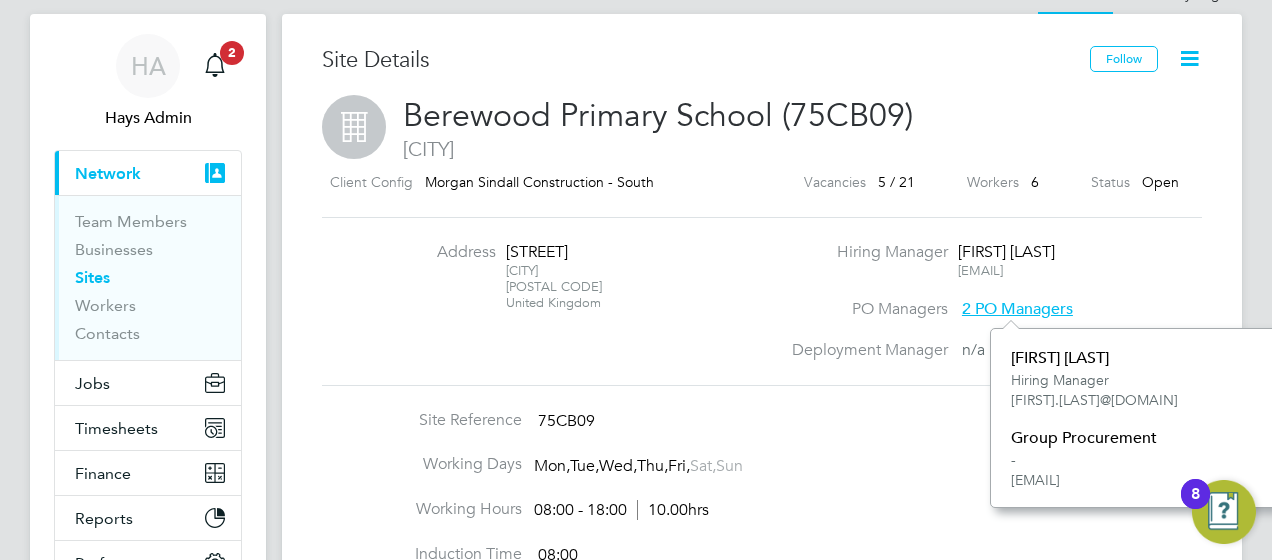 click on "Site Reference   [NUMBER]" 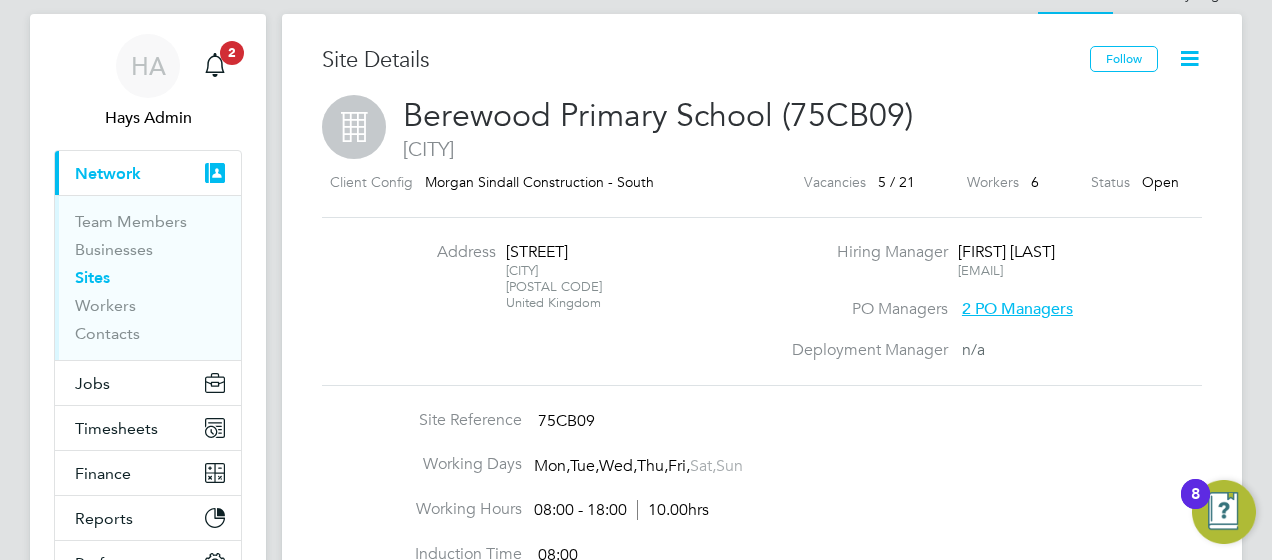 click on "[FIRST] [LAST]" 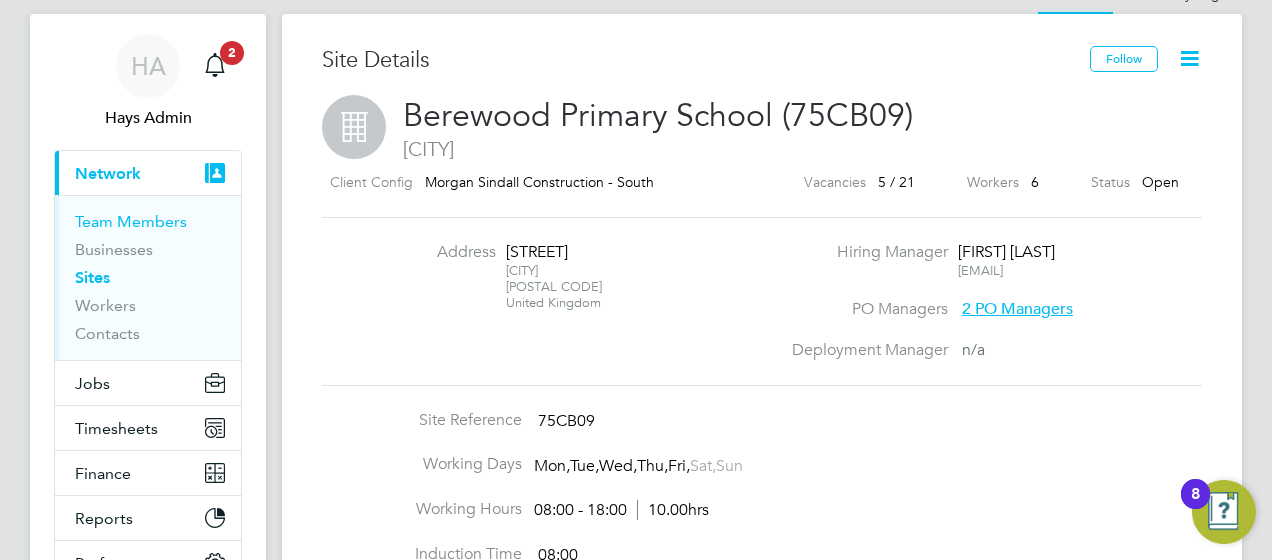click on "Team Members" at bounding box center [131, 221] 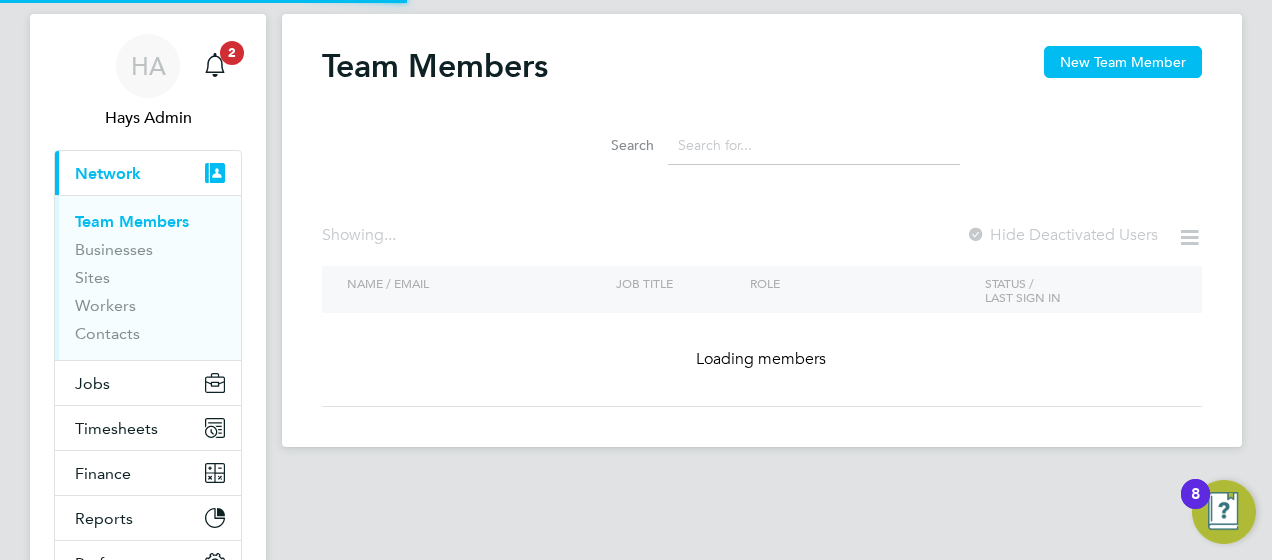 scroll, scrollTop: 0, scrollLeft: 0, axis: both 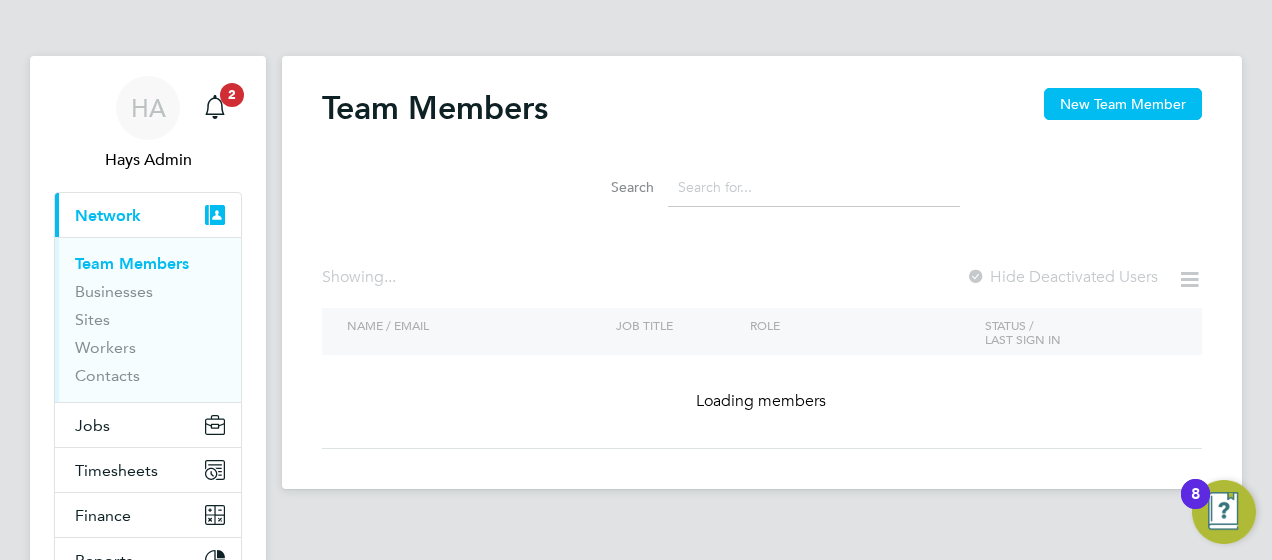 click 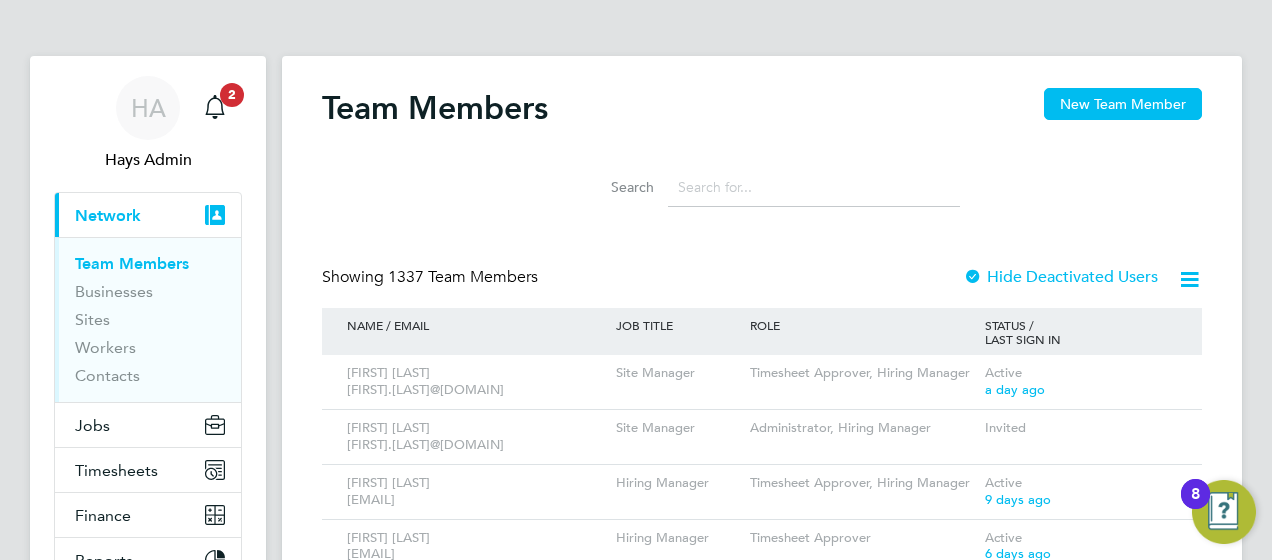 click 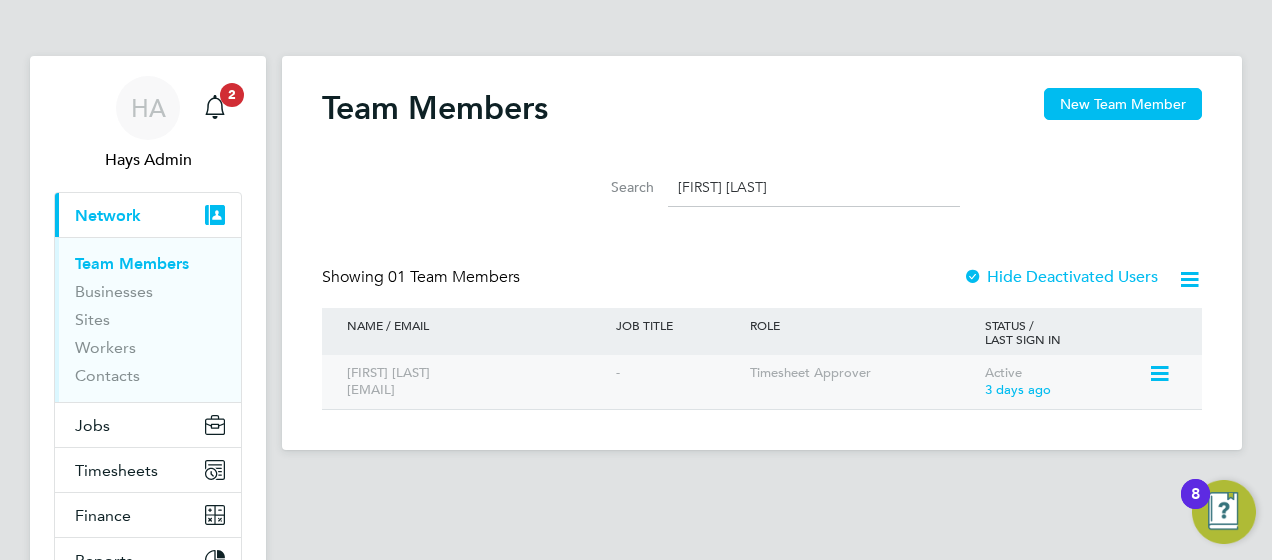 type on "Andy Jarv" 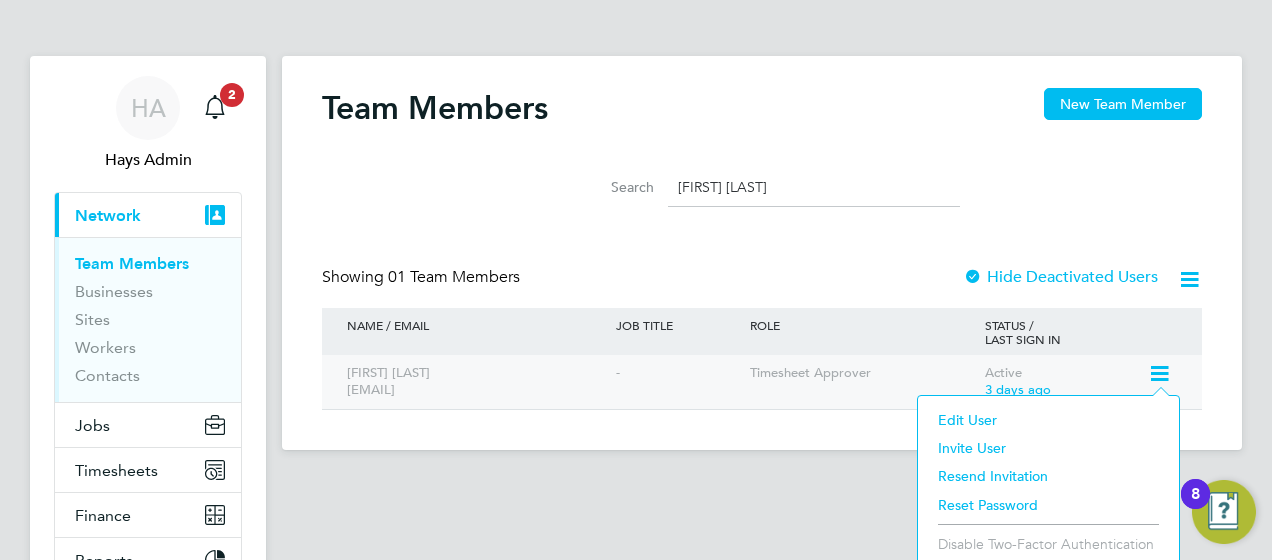 click on "-" 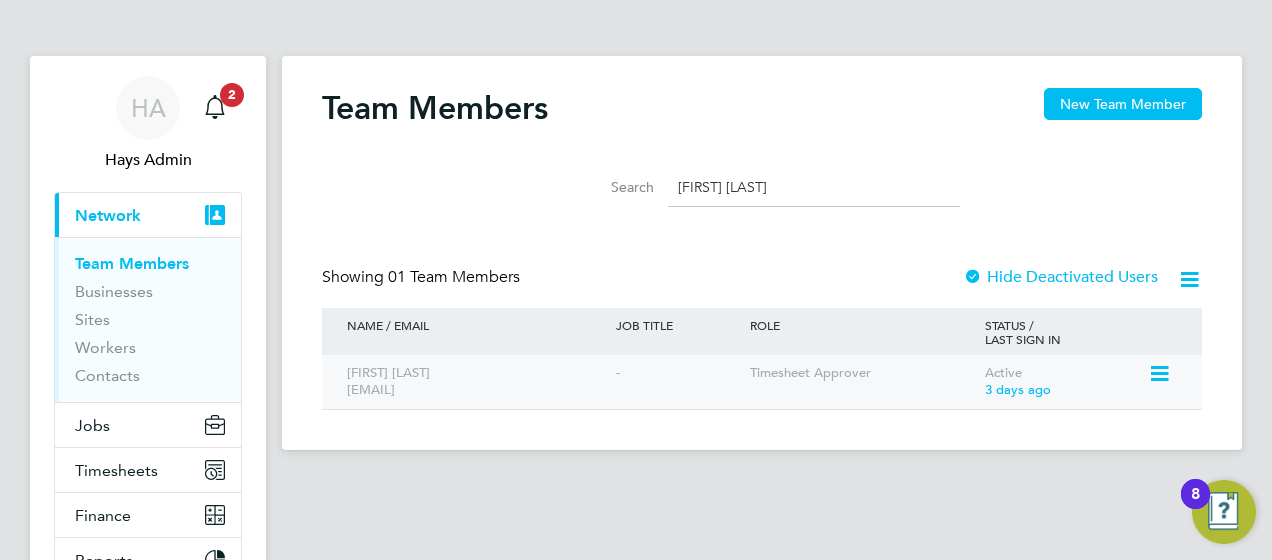 click on "-" 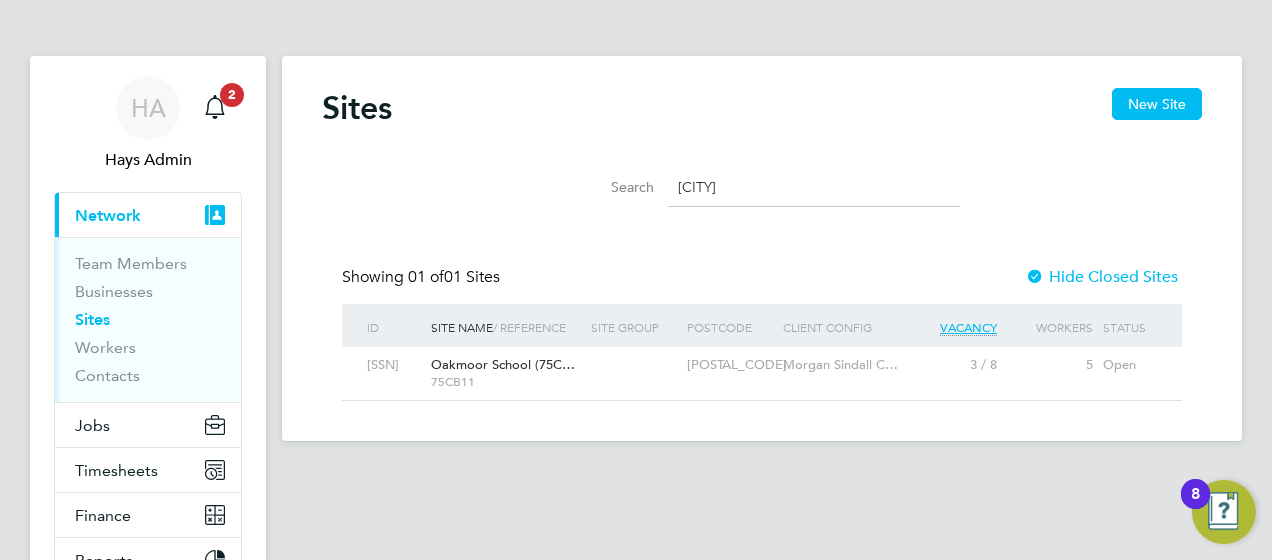 scroll, scrollTop: 0, scrollLeft: 0, axis: both 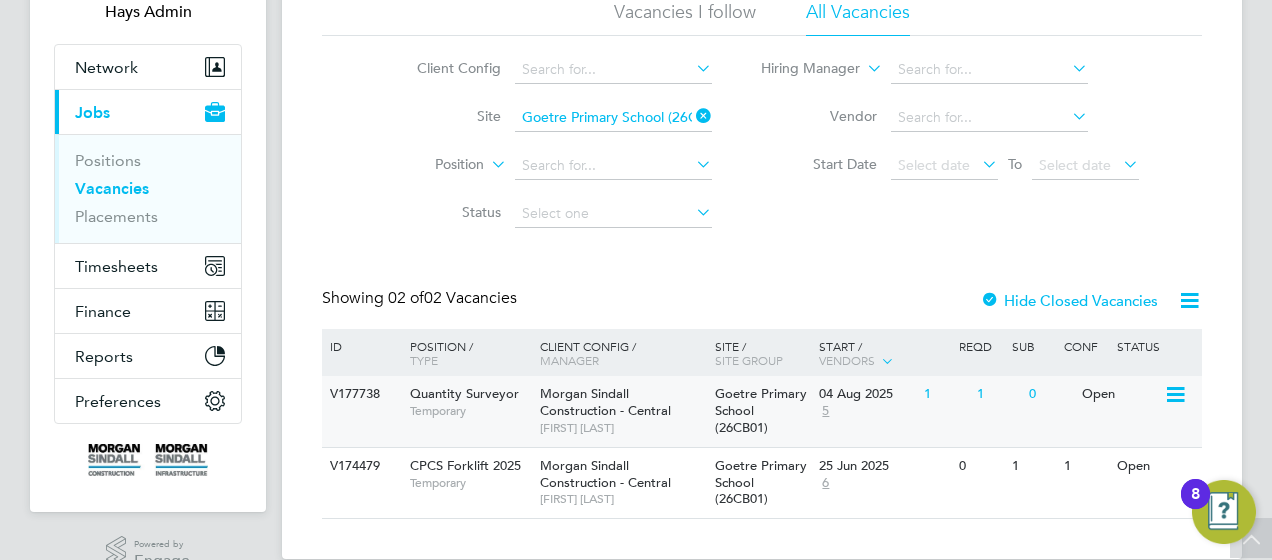 click on "Quantity Surveyor" 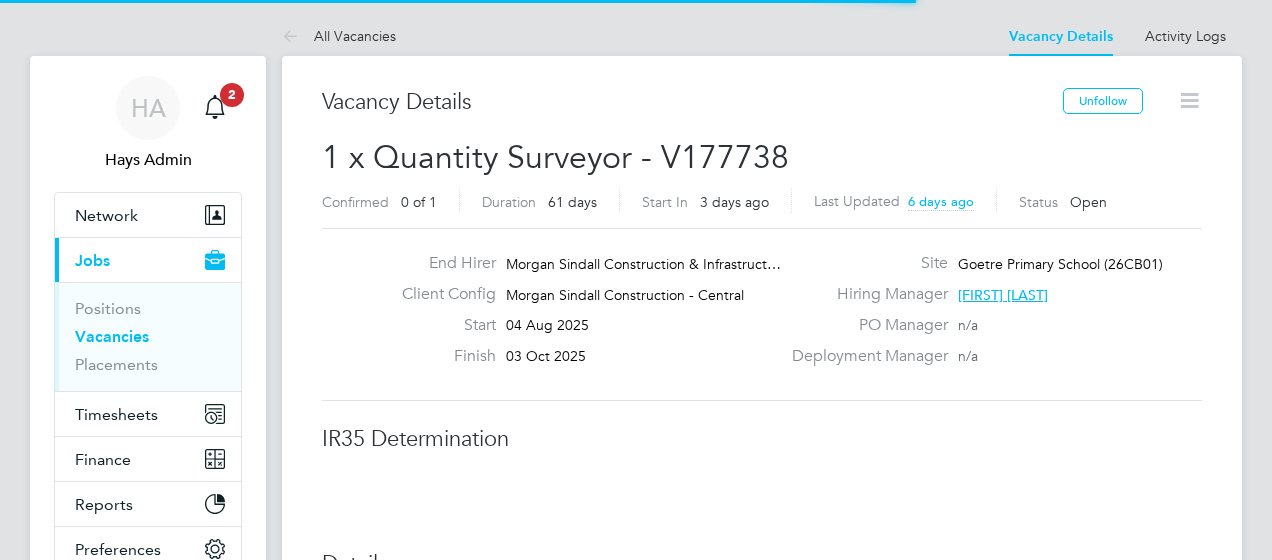 scroll, scrollTop: 0, scrollLeft: 0, axis: both 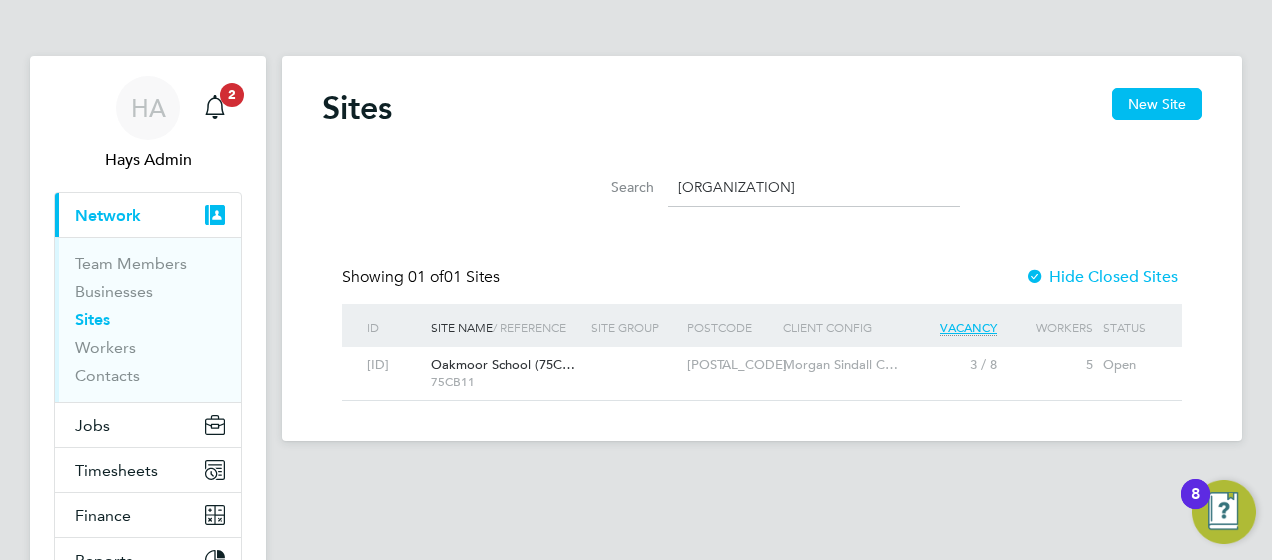 click on "Oakmoo" 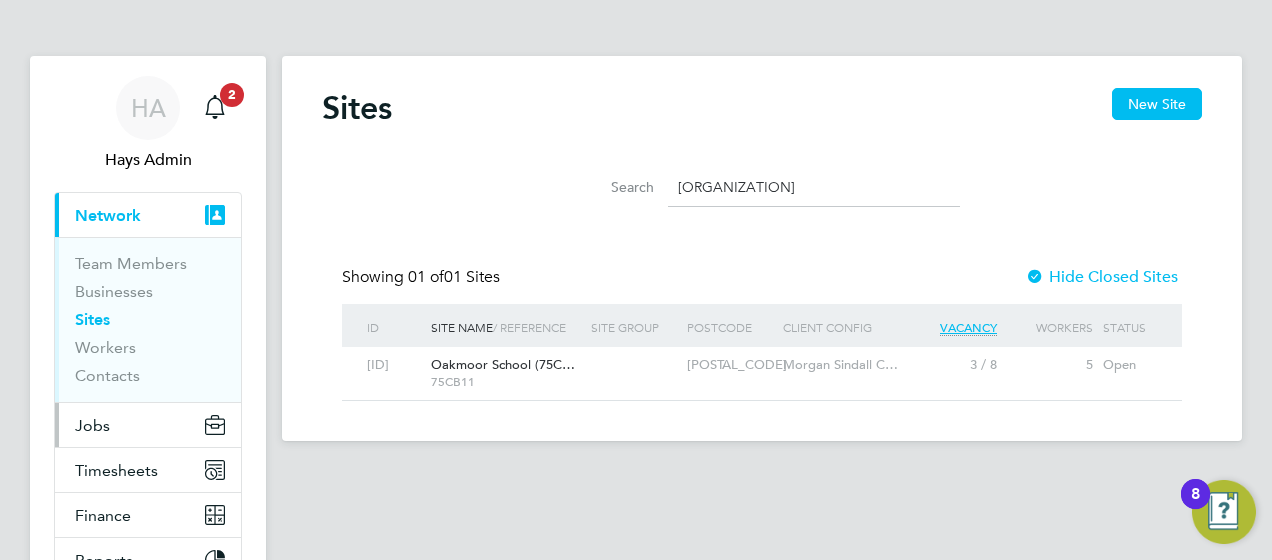 click on "Jobs" at bounding box center (148, 425) 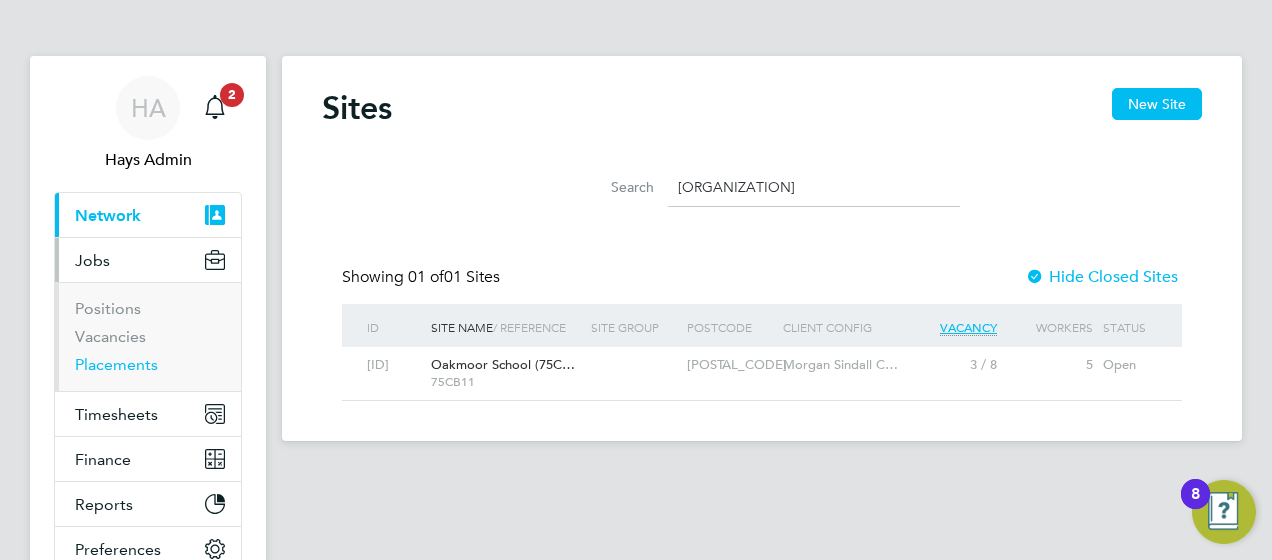 click on "Placements" at bounding box center (116, 364) 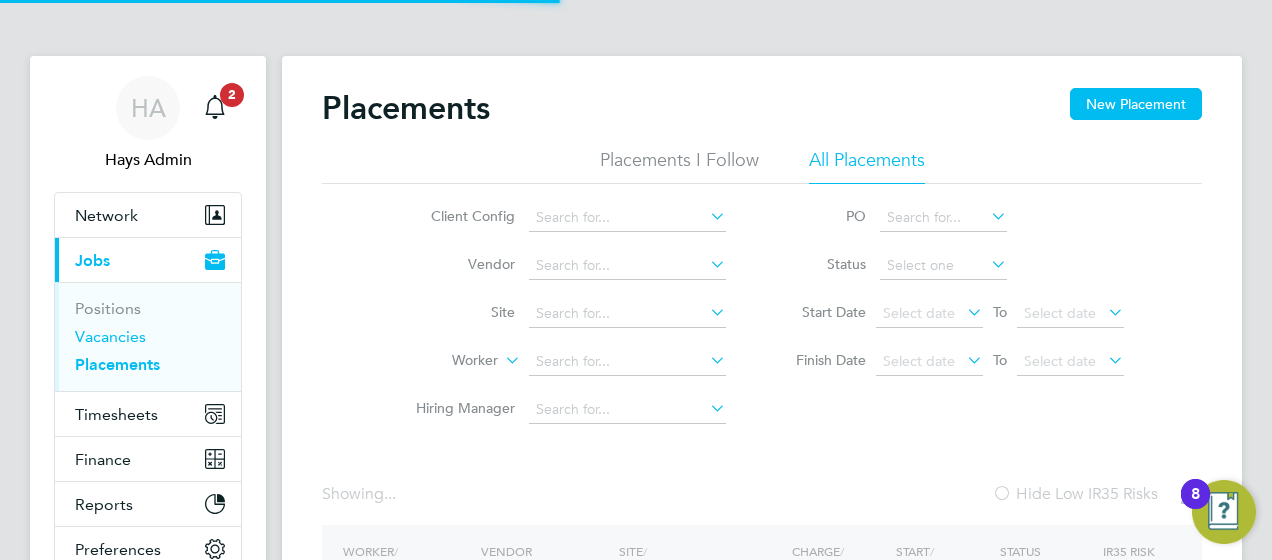 click on "Vacancies" at bounding box center (110, 336) 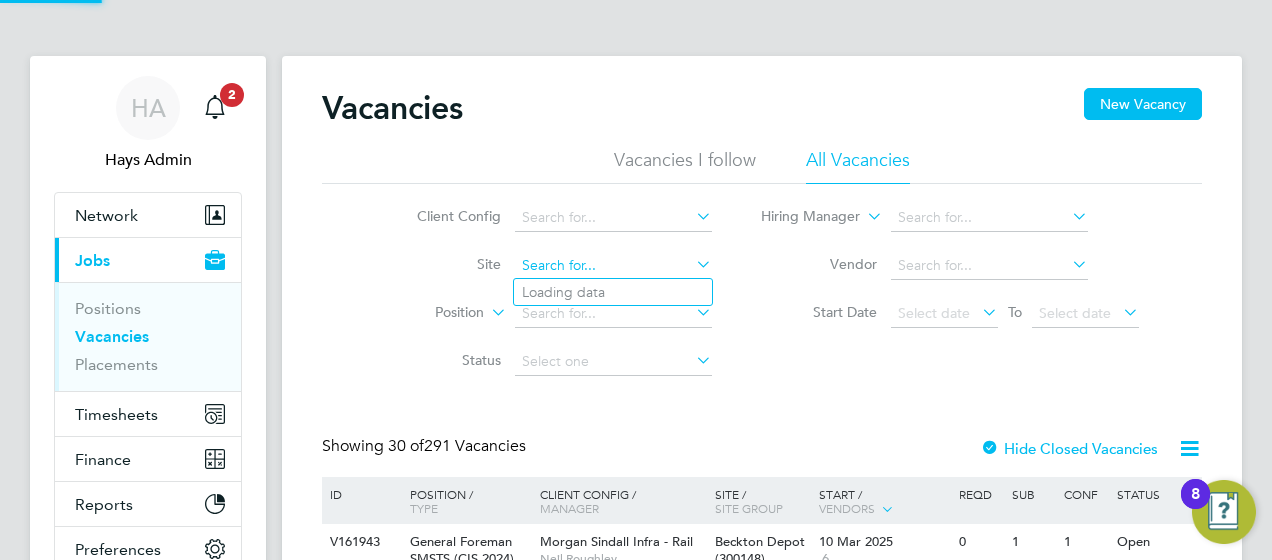 click 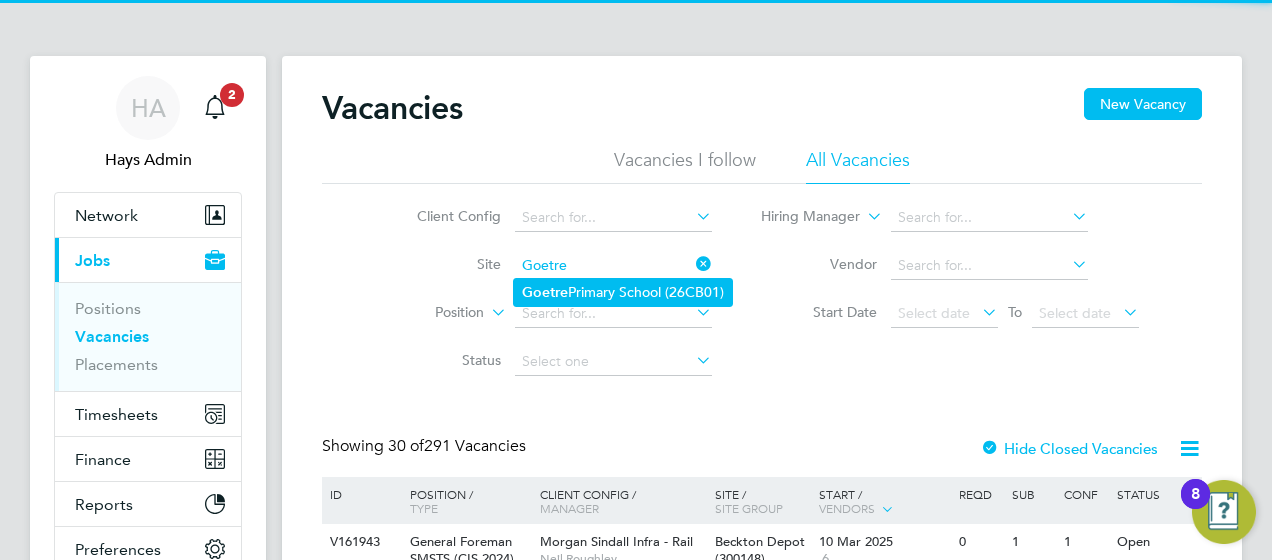 type on "Goetre" 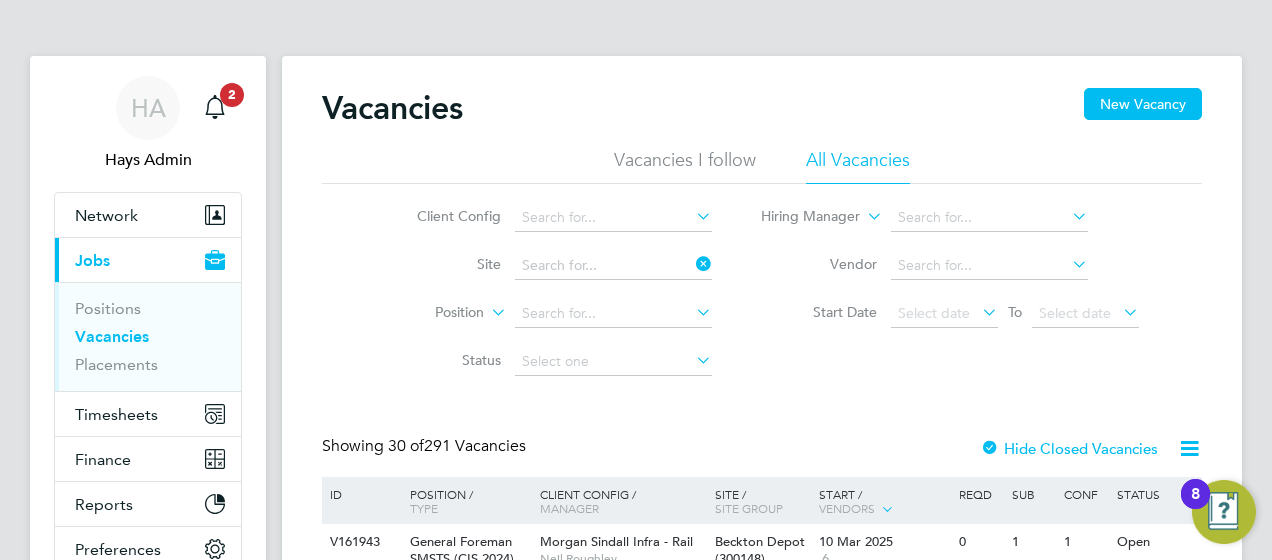 click on "Vacancies New Vacancy Vacancies I follow All Vacancies Client Config     Site     Position     Status   Hiring Manager     Vendor   Start Date
Select date
To
Select date
Showing   30 of  291 Vacancies Hide Closed Vacancies ID  Position / Type   Client Config / Manager Site / Site Group Start / Vendors   Reqd Sub Conf Status V161943 General Foreman SMSTS (CIS 2024)   Temporary Morgan Sindall Infra - Rail   Neil Roughley Beckton Depot (300148)   10 Mar 2025 6 0 1 1 Open V161513 Site Manager   Temporary Morgan Sindall Infra - Nuclear Energy Water   Darren Knight NECT4 OHL Circuit Turn (4M9000)   10 Mar 2025 5 1 1 0 Open V161013 Electrical Appointed Person   Temporary Morgan Sindall Infra - Highways   Kevin Napier M27 Concrete Roads Framework (100314)   ENGLAND 10 Mar 2025 5 1 1 0 Open V161140 Construction Manager   Temporary Morgan Sindall Infra - Rail   David Friend CP7 Development Team for the Year 1 Western Structures (300300)   03 Mar 2025 5 0 1 1 Open V159656 Site Engineer       5" 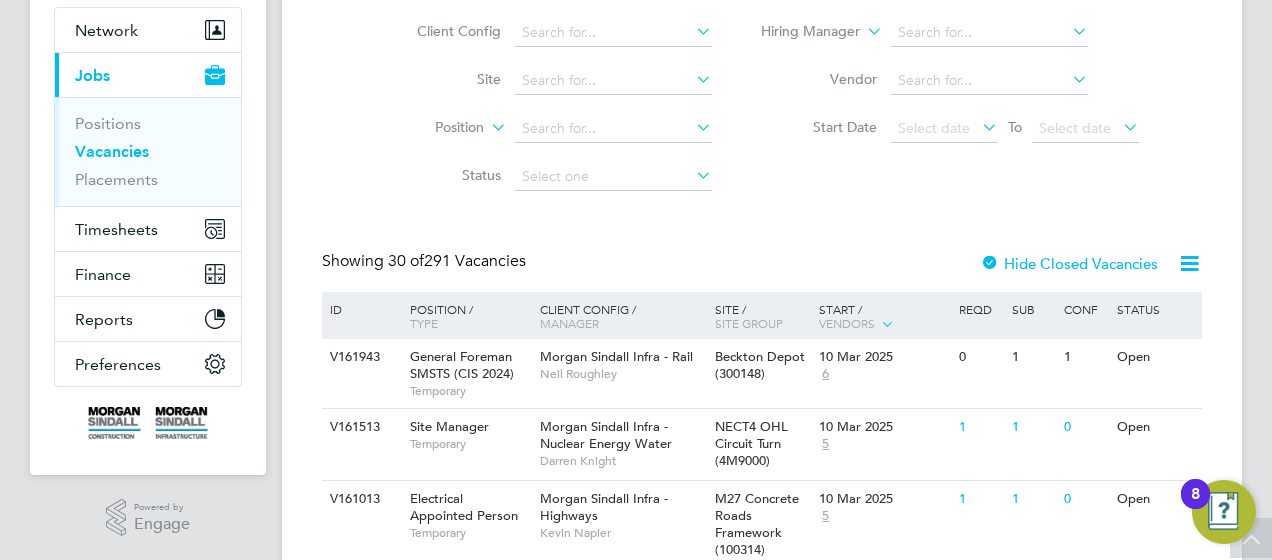 scroll, scrollTop: 0, scrollLeft: 0, axis: both 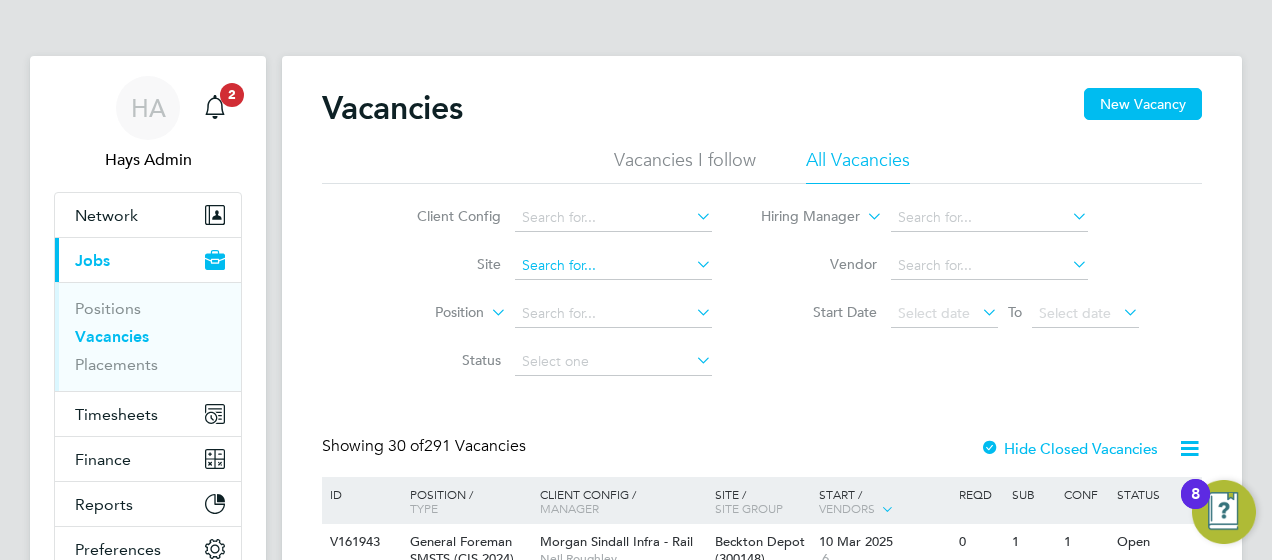 click 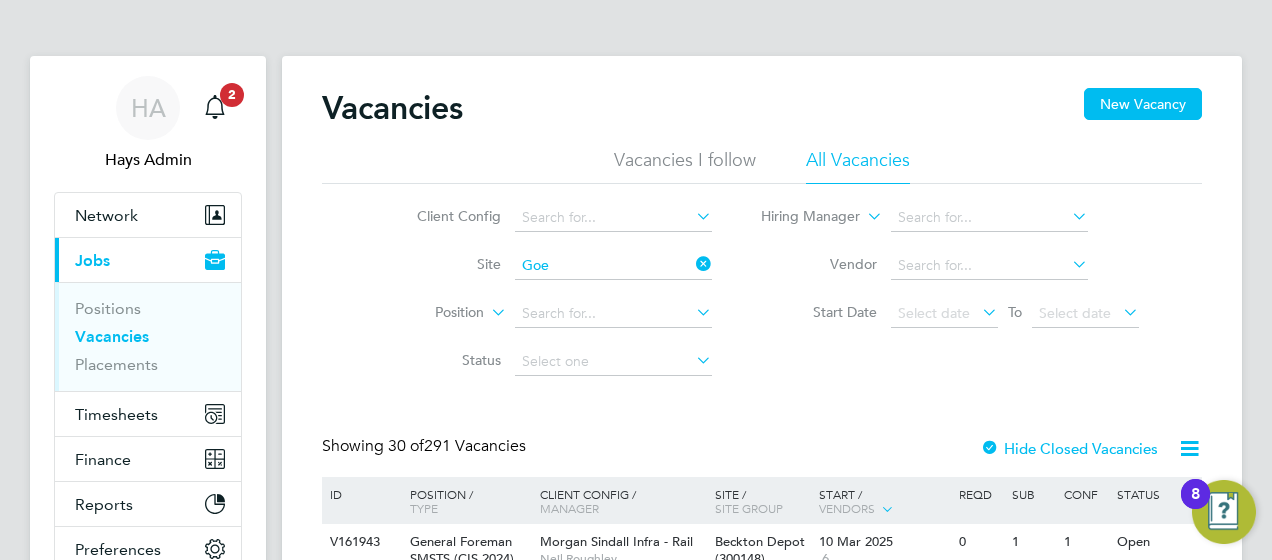 click on "Goe tre Primary School (26CB01)" 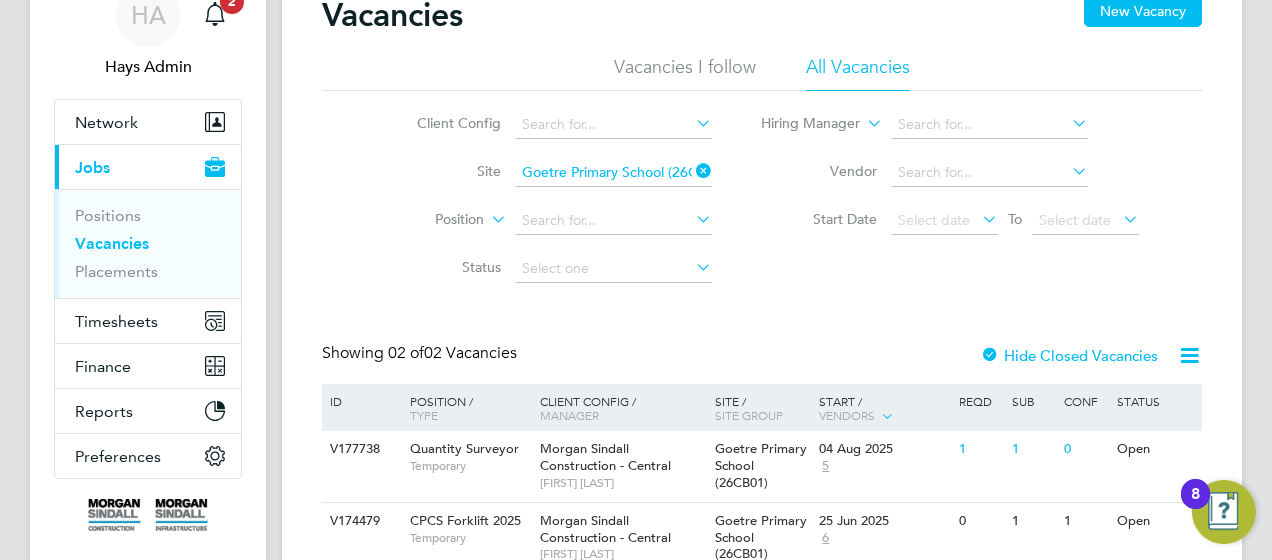 scroll, scrollTop: 94, scrollLeft: 0, axis: vertical 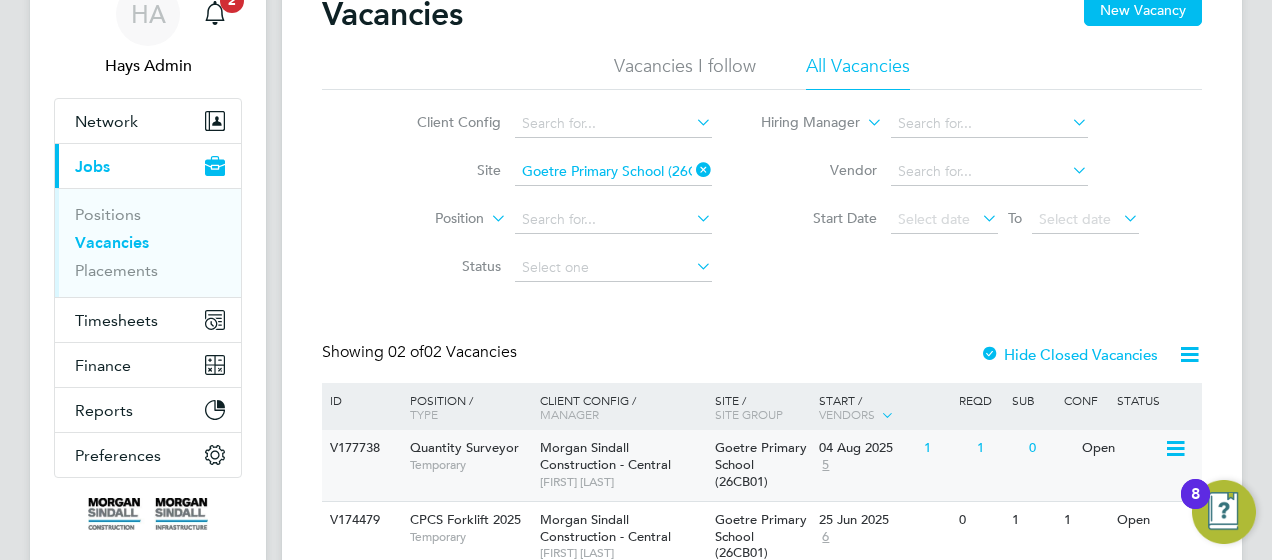 click on "Quantity Surveyor" 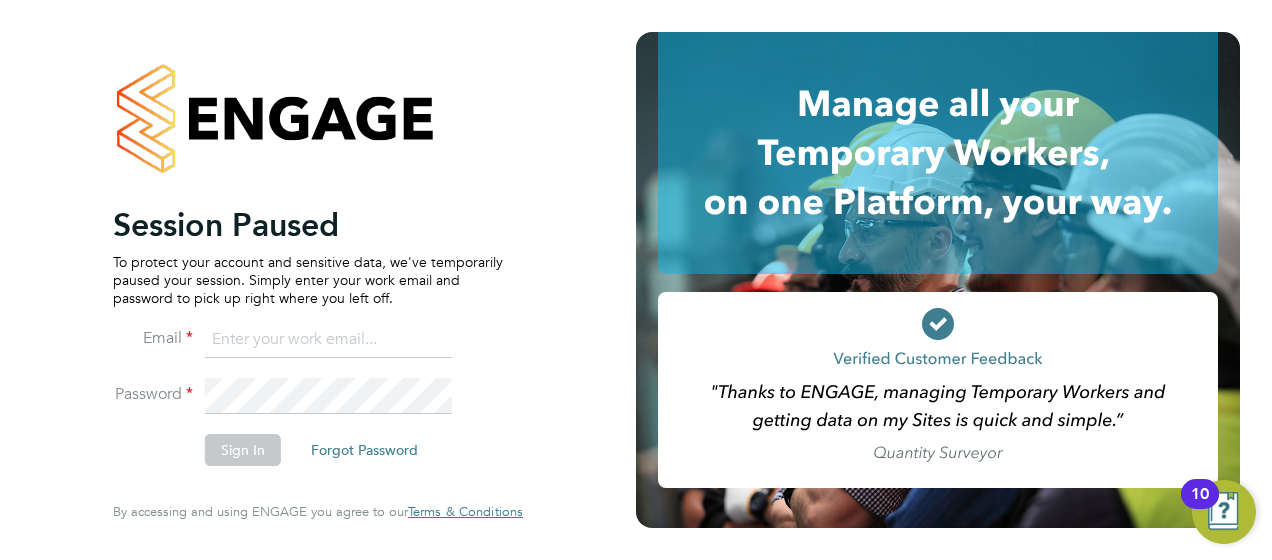 scroll, scrollTop: 0, scrollLeft: 0, axis: both 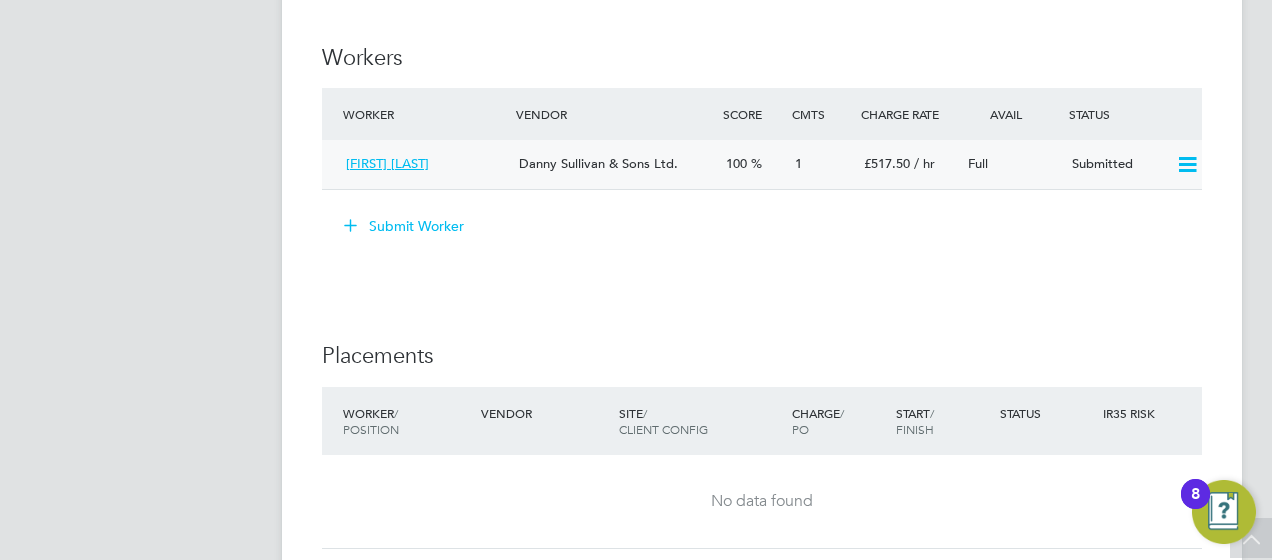 click on "[FIRST] [LAST]" 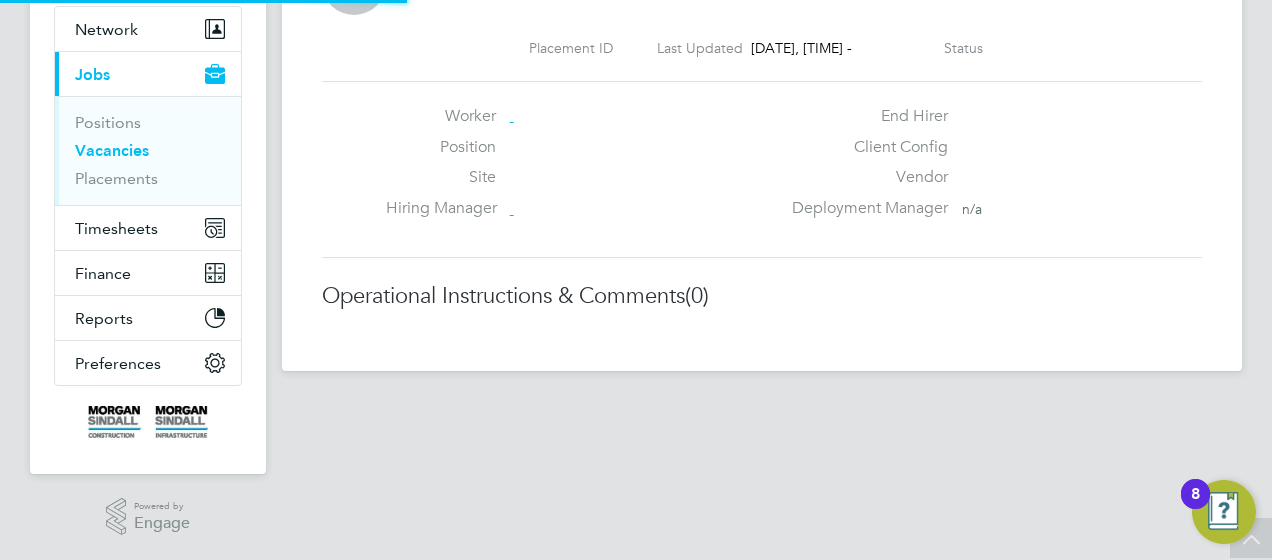 scroll, scrollTop: 183, scrollLeft: 0, axis: vertical 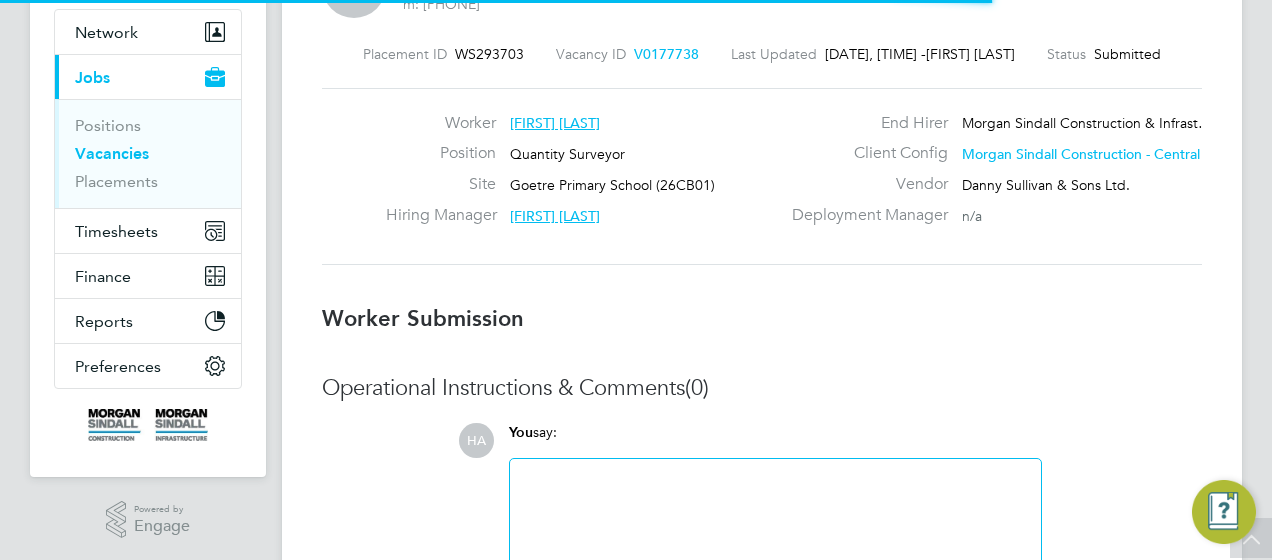 click on "Position   Quantity Surveyor" 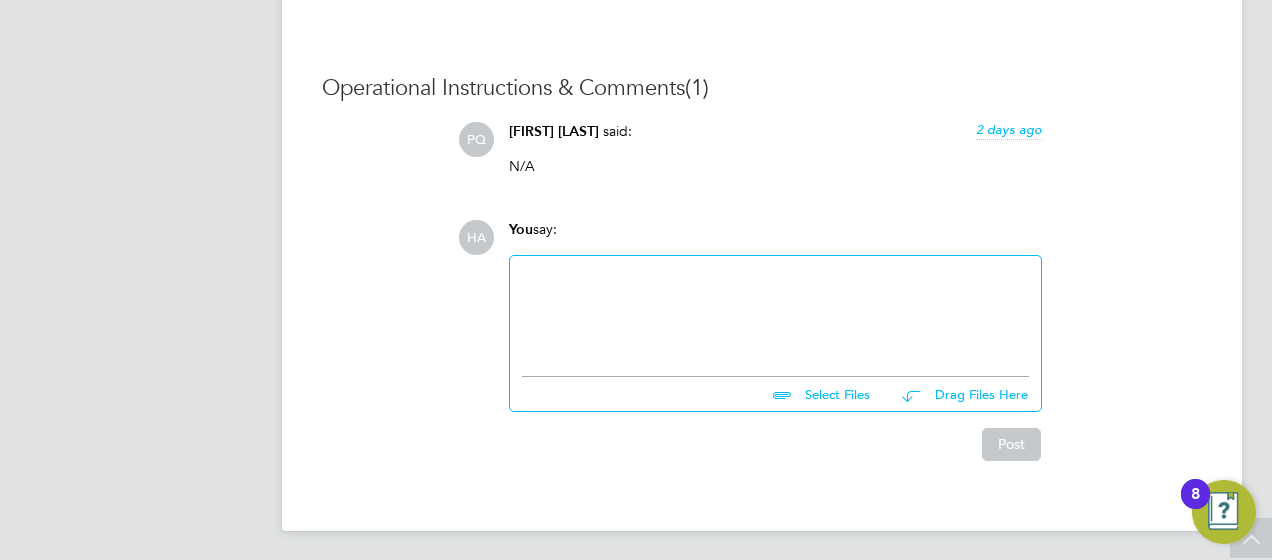 click 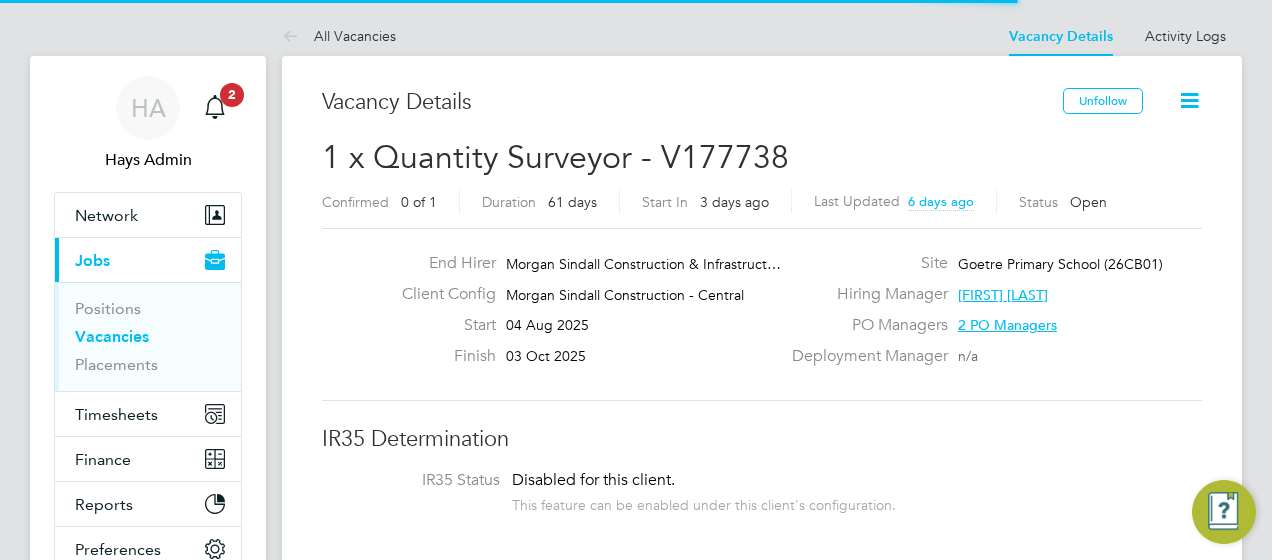 scroll, scrollTop: 429, scrollLeft: 0, axis: vertical 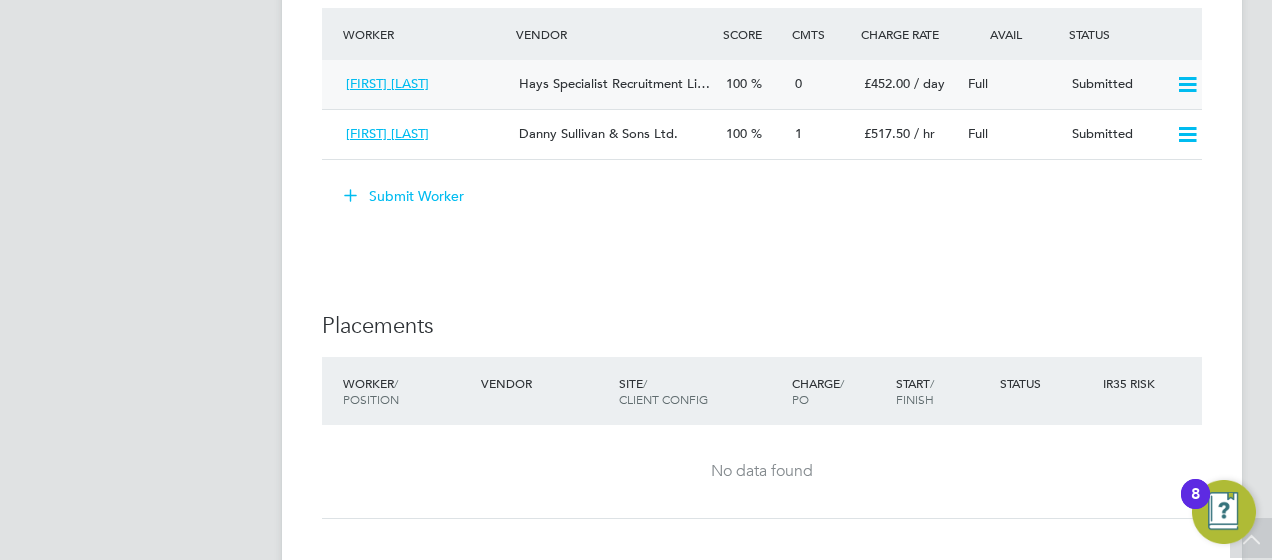 click on "[FIRST] [LAST]" 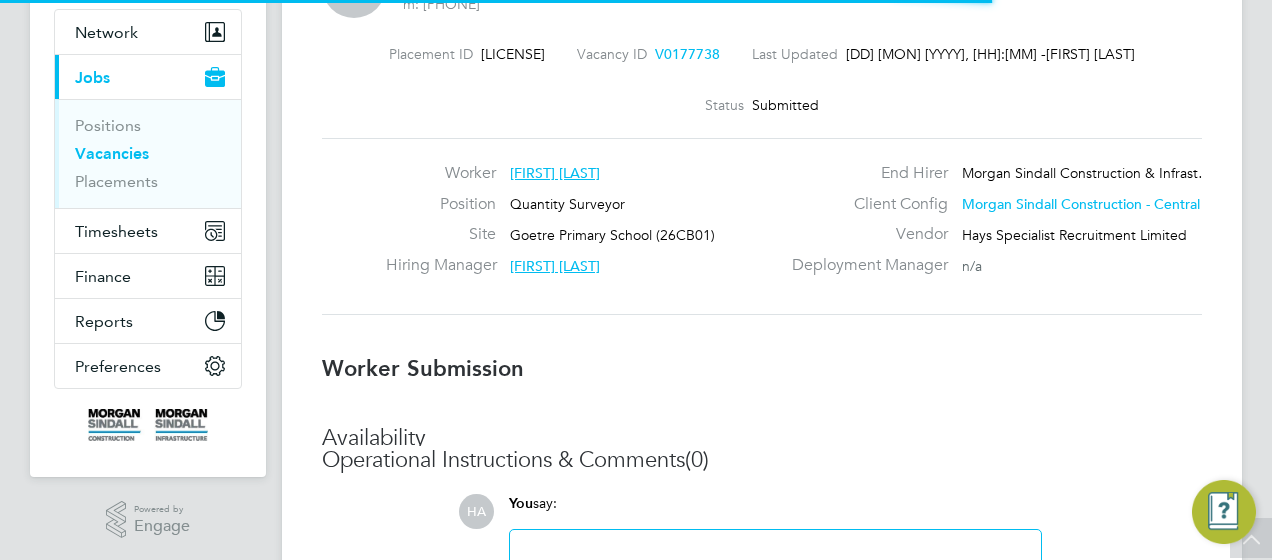 scroll, scrollTop: 10, scrollLeft: 10, axis: both 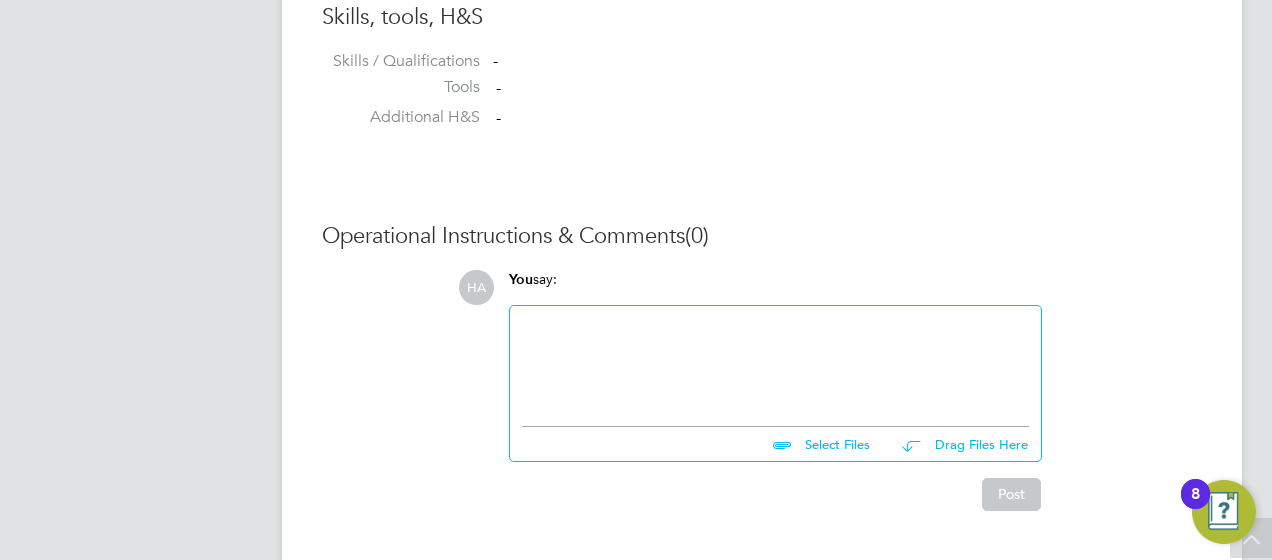click 